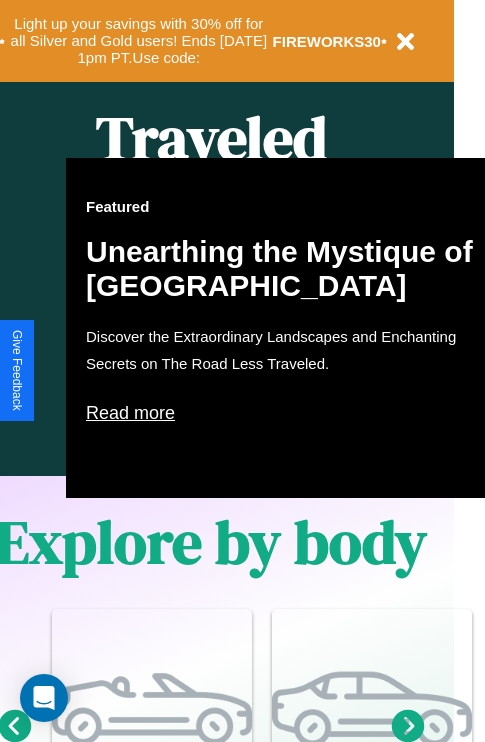 scroll, scrollTop: 997, scrollLeft: 32, axis: both 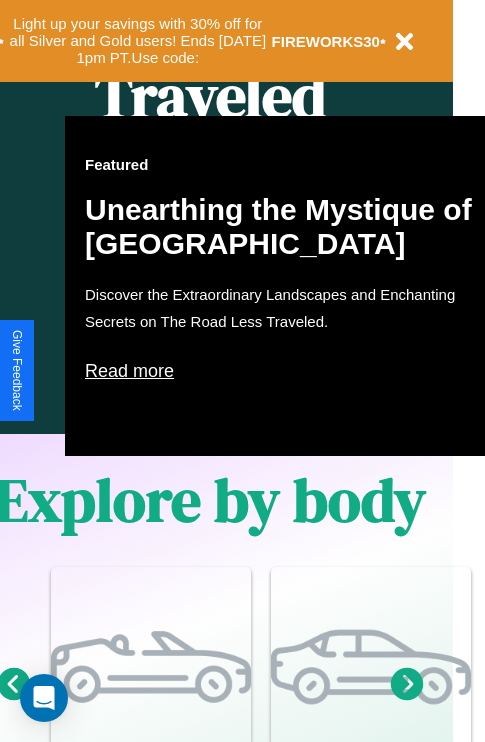 click on "Read more" at bounding box center [285, 371] 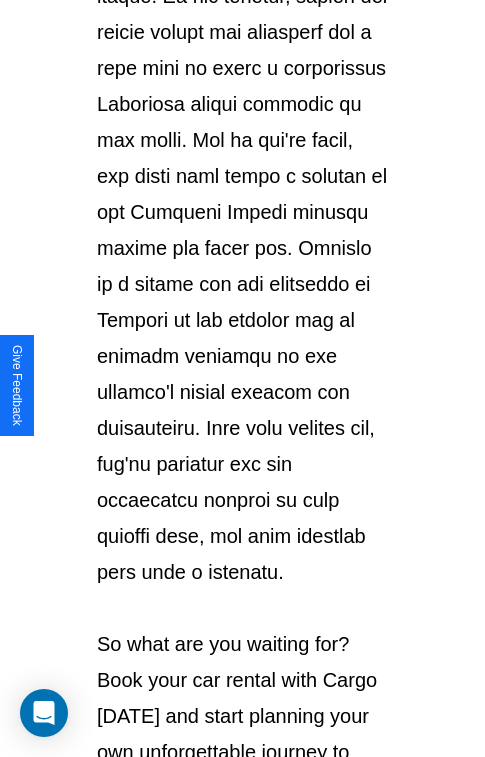 scroll, scrollTop: 3458, scrollLeft: 0, axis: vertical 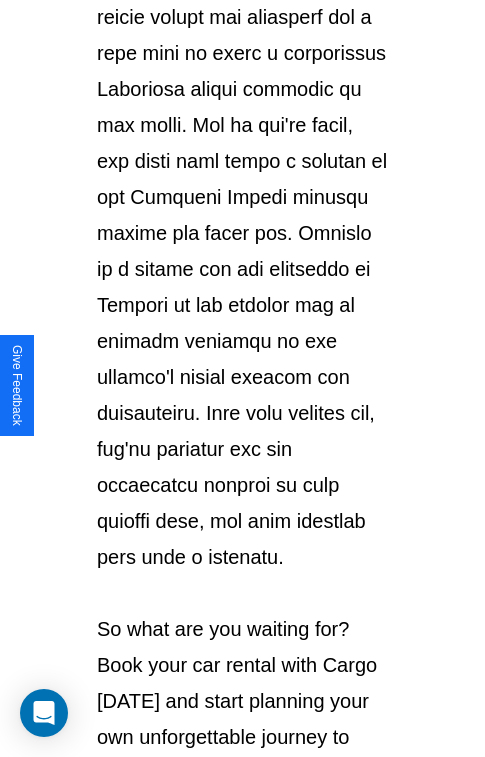 click on "Explore Cars" at bounding box center [242, 819] 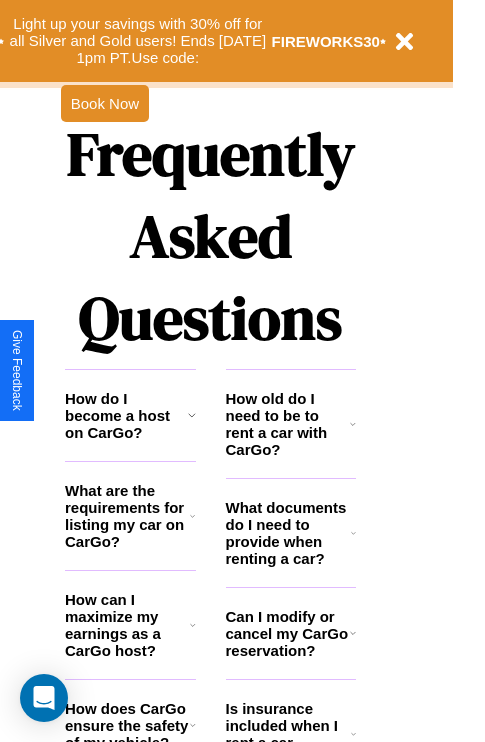 scroll, scrollTop: 2423, scrollLeft: 32, axis: both 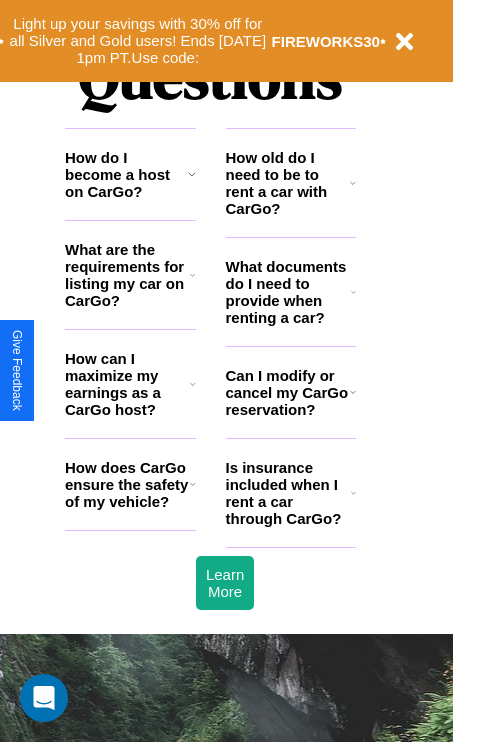 click on "What documents do I need to provide when renting a car?" at bounding box center (289, 292) 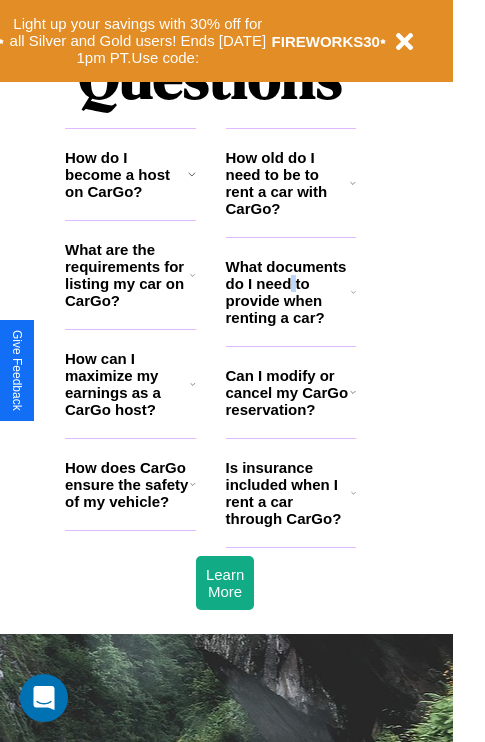 click on "What documents do I need to provide when renting a car?" at bounding box center (289, 292) 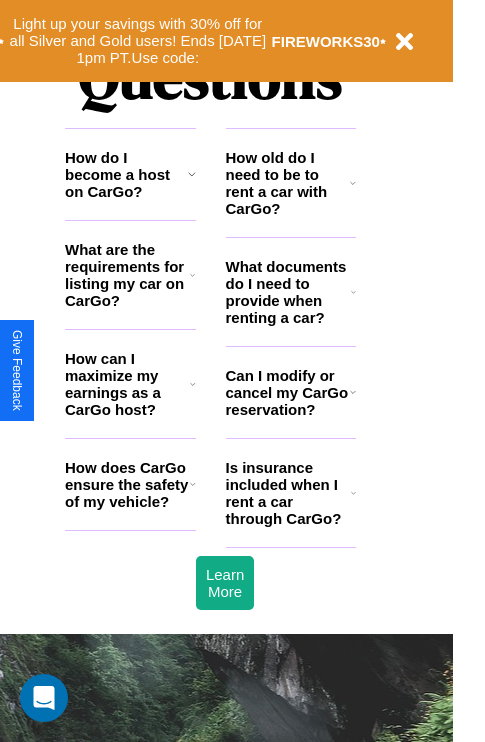 click on "How do I become a host on CarGo?" at bounding box center [126, 174] 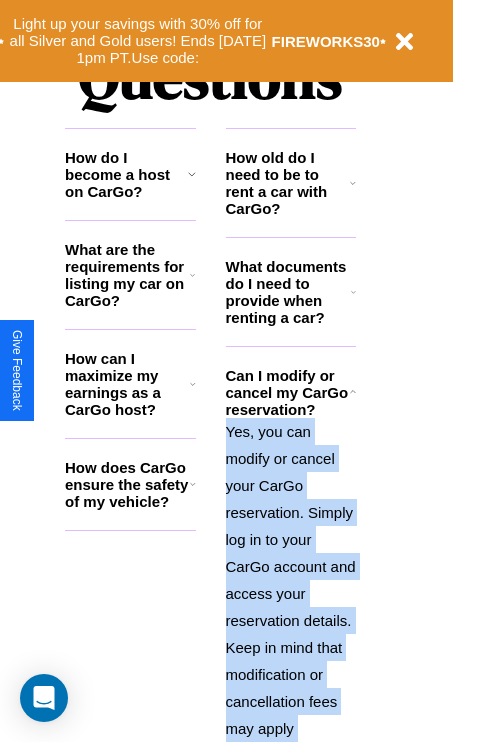 click on "Yes, you can modify or cancel your CarGo reservation. Simply log in to your CarGo account and access your reservation details. Keep in mind that modification or cancellation fees may apply depending on the timing and terms of the reservation." at bounding box center (291, 620) 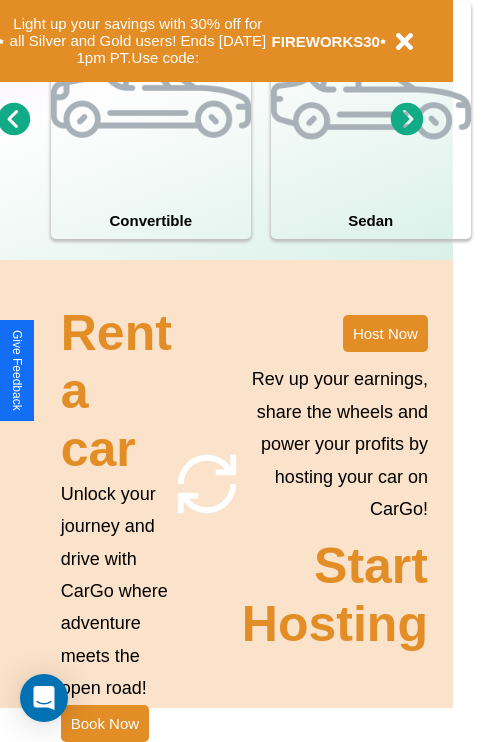 scroll, scrollTop: 1558, scrollLeft: 32, axis: both 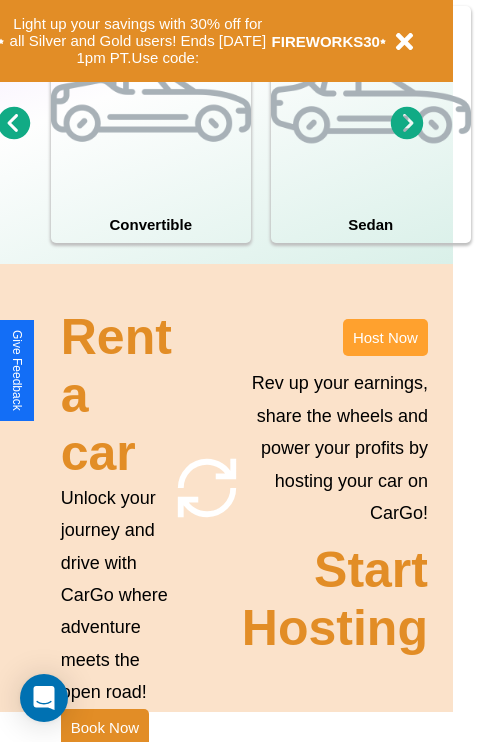 click on "Host Now" at bounding box center (385, 337) 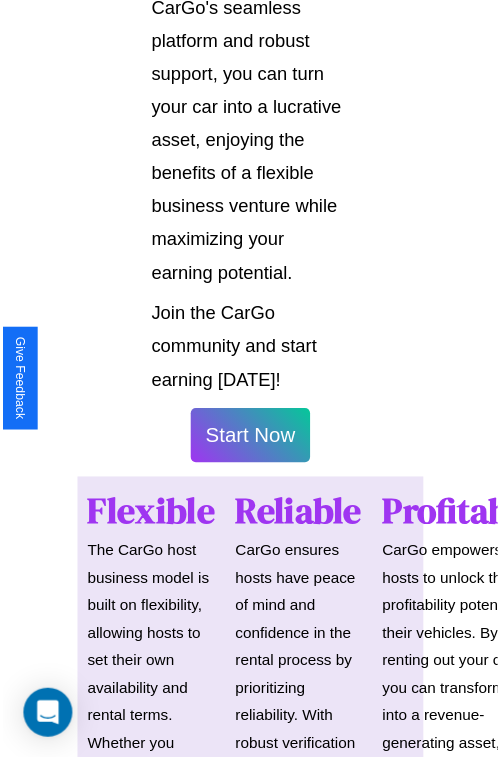 scroll, scrollTop: 1417, scrollLeft: 0, axis: vertical 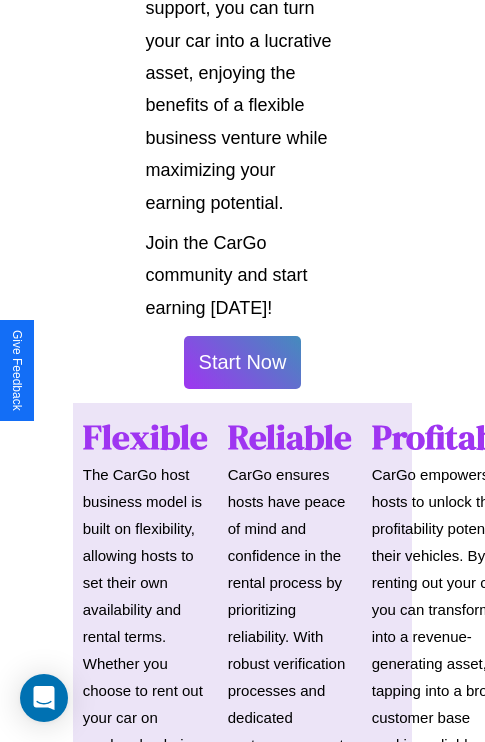 click on "Start Now" at bounding box center (243, 362) 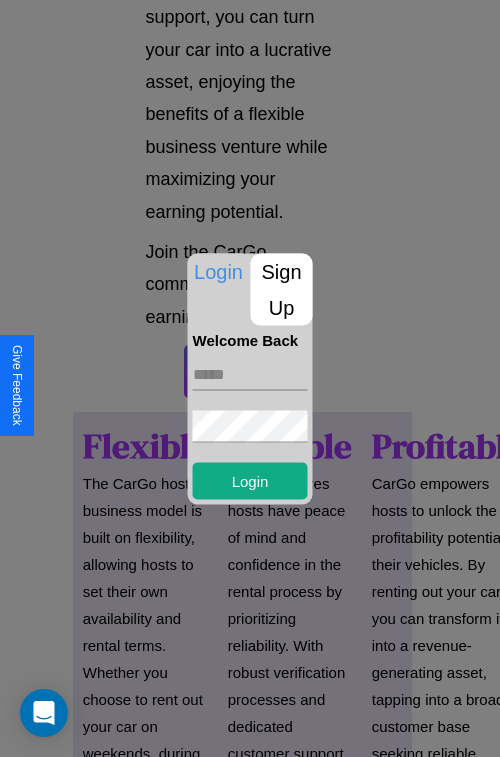 click at bounding box center [250, 374] 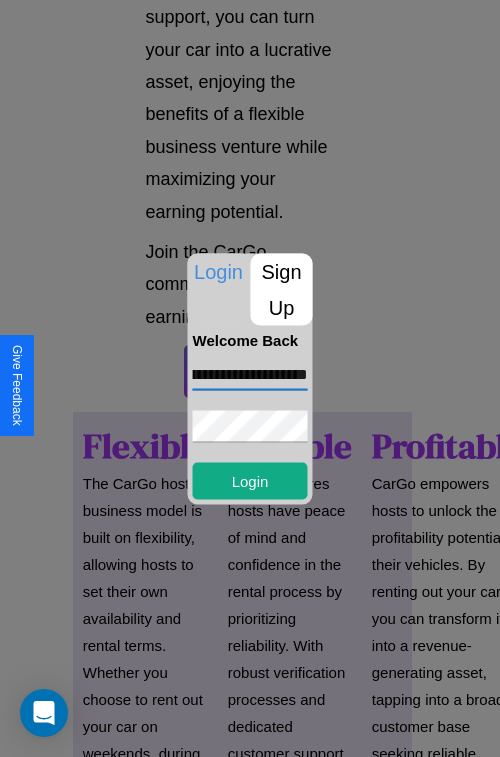scroll, scrollTop: 0, scrollLeft: 71, axis: horizontal 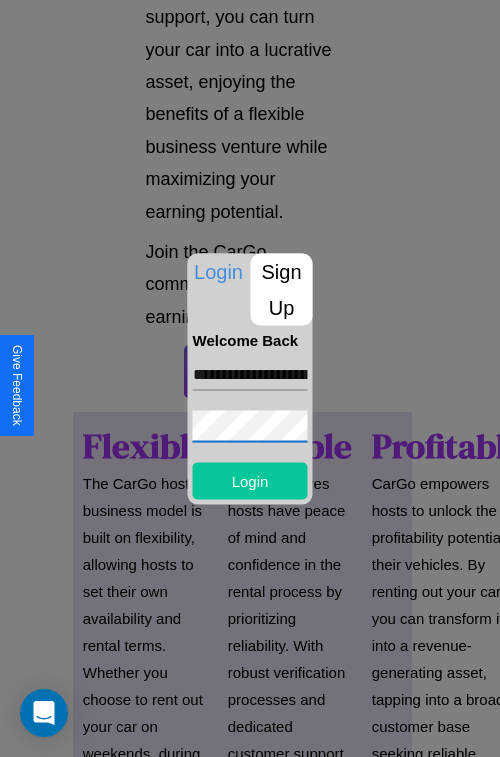 click on "Login" at bounding box center (250, 480) 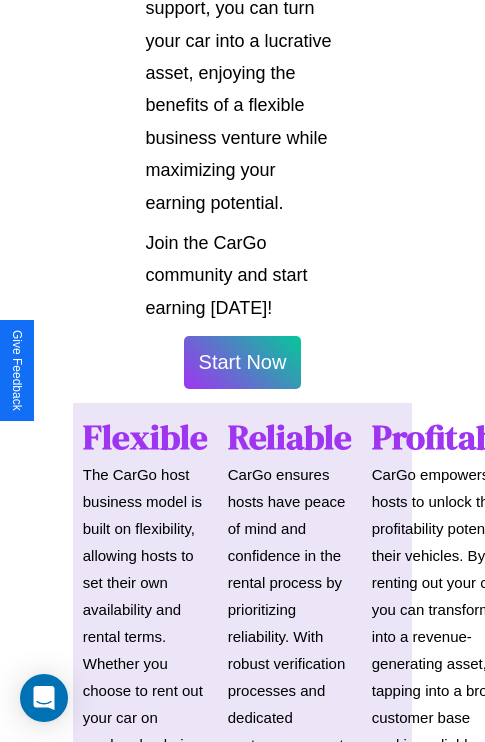 scroll, scrollTop: 1419, scrollLeft: 0, axis: vertical 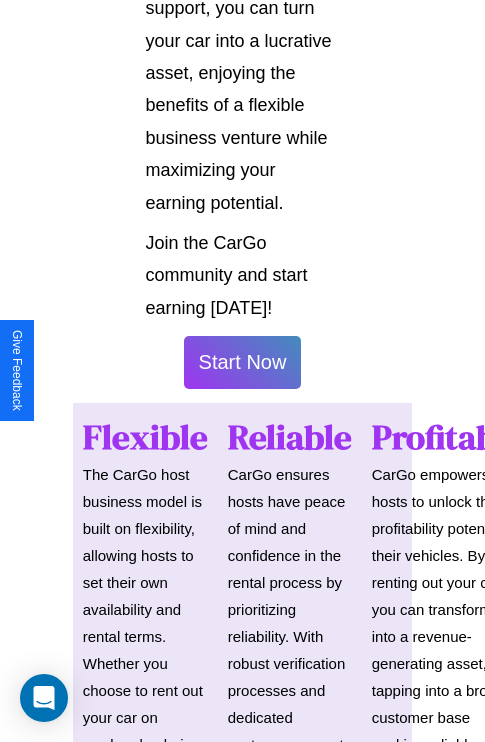 click on "Start Now" at bounding box center [243, 362] 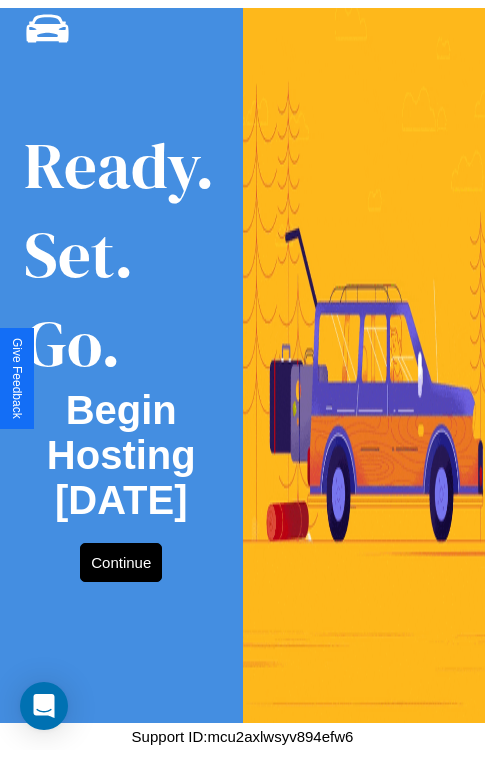 scroll, scrollTop: 0, scrollLeft: 0, axis: both 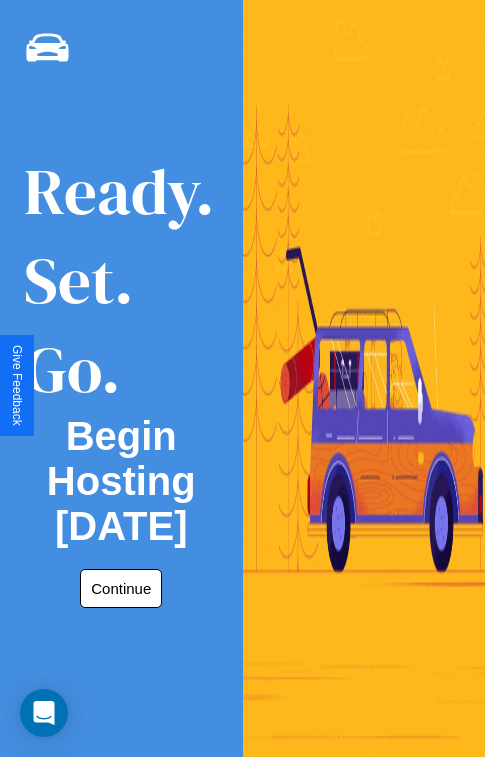 click on "Continue" at bounding box center [121, 588] 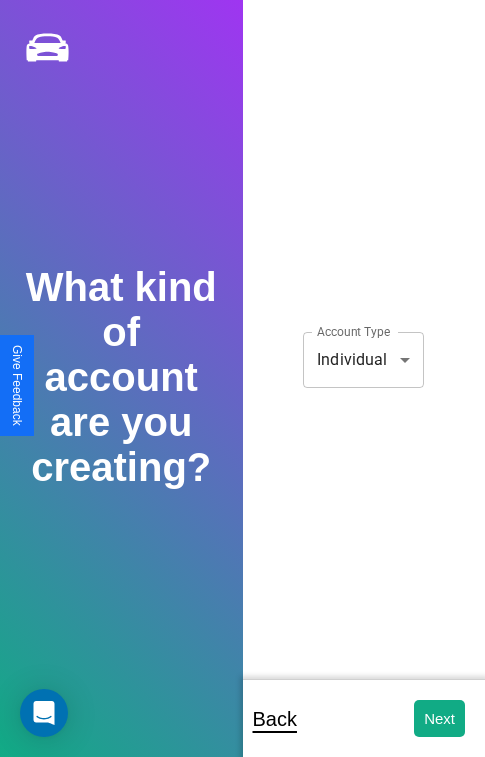 click on "**********" at bounding box center [242, 392] 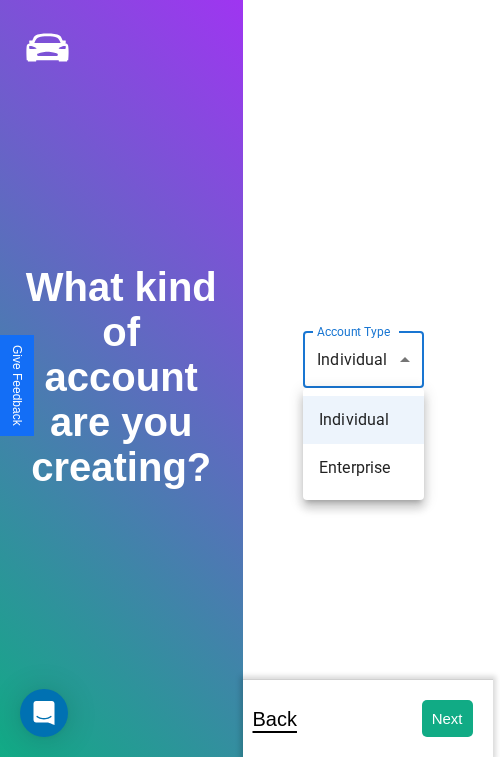 click on "Individual" at bounding box center [363, 420] 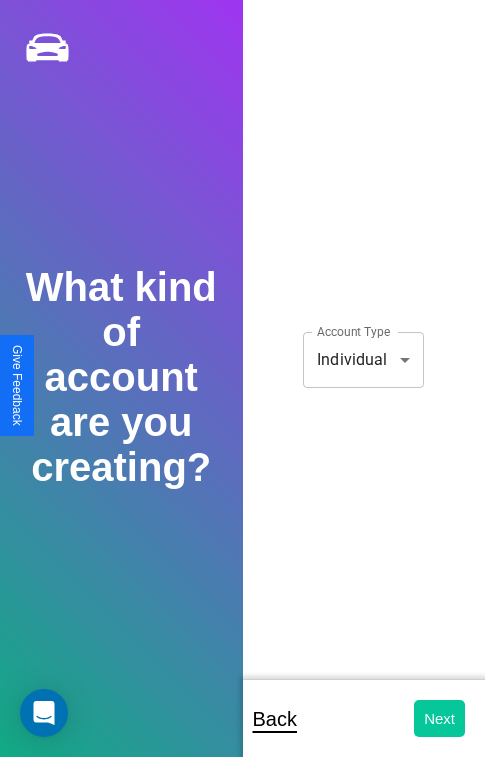click on "Next" at bounding box center (439, 718) 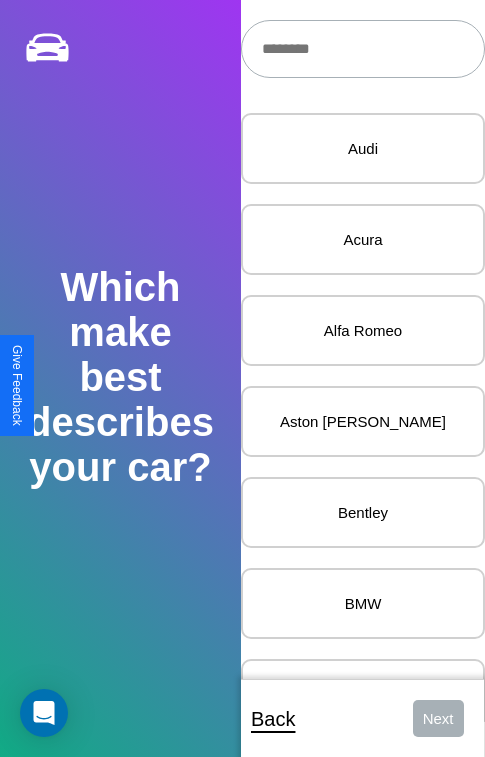 scroll, scrollTop: 27, scrollLeft: 0, axis: vertical 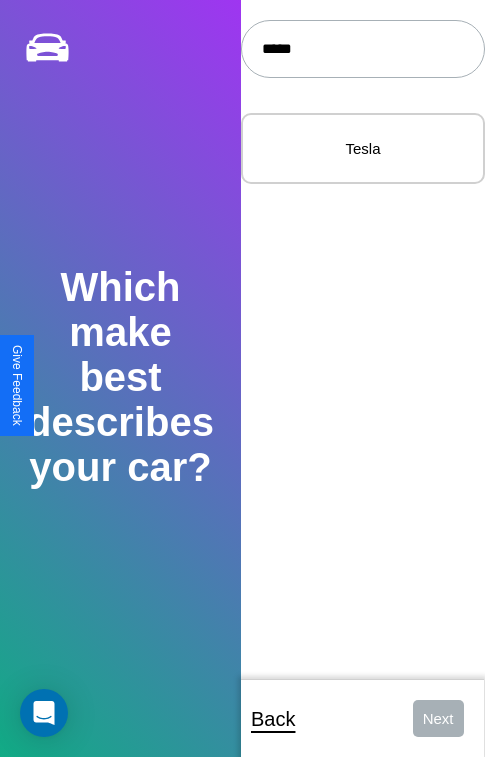 type on "*****" 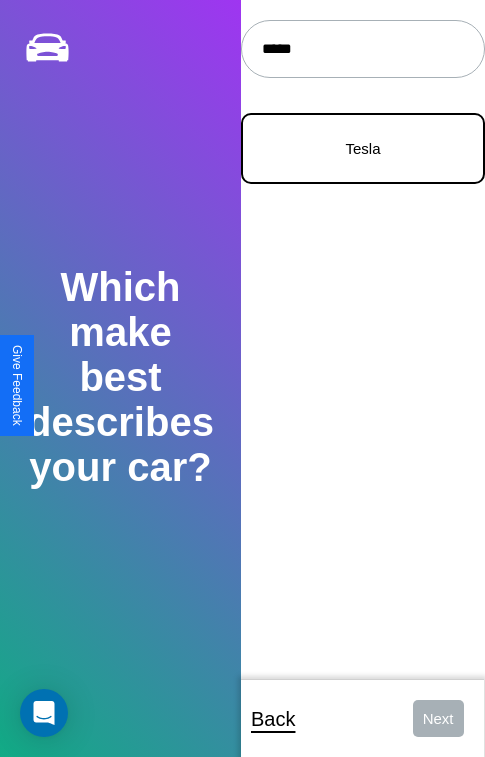 click on "Tesla" at bounding box center (363, 148) 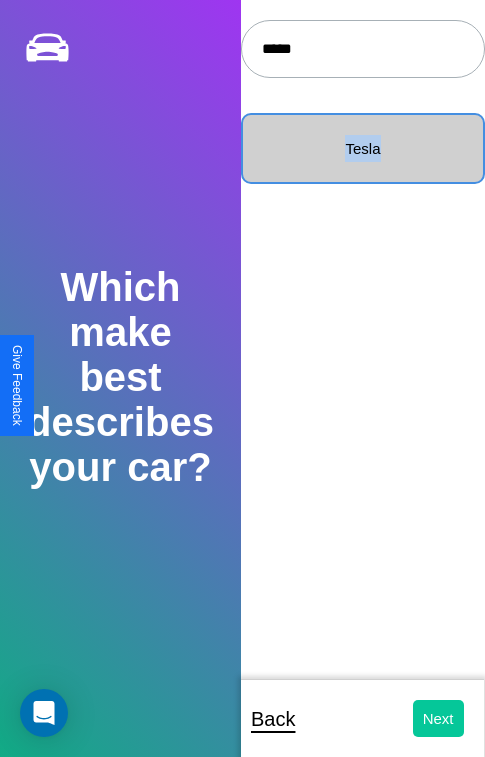 click on "Next" at bounding box center (438, 718) 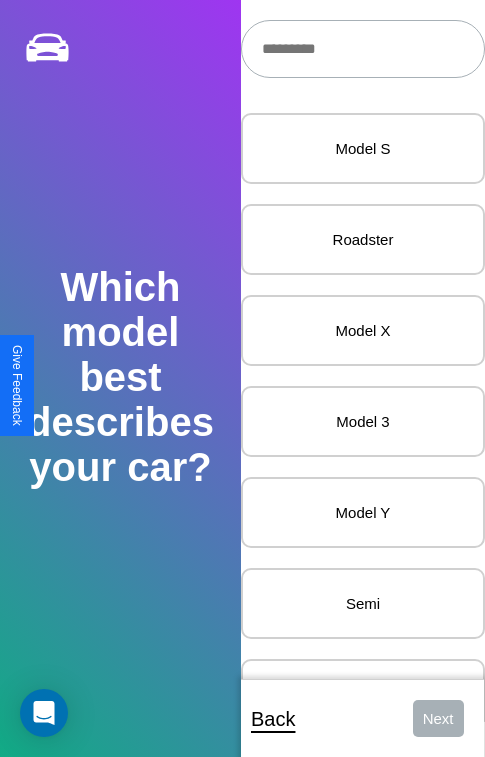 scroll, scrollTop: 27, scrollLeft: 0, axis: vertical 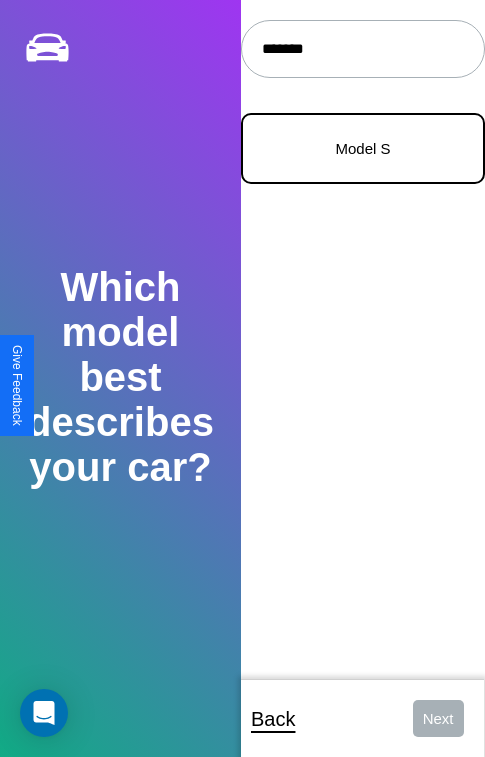 type on "*******" 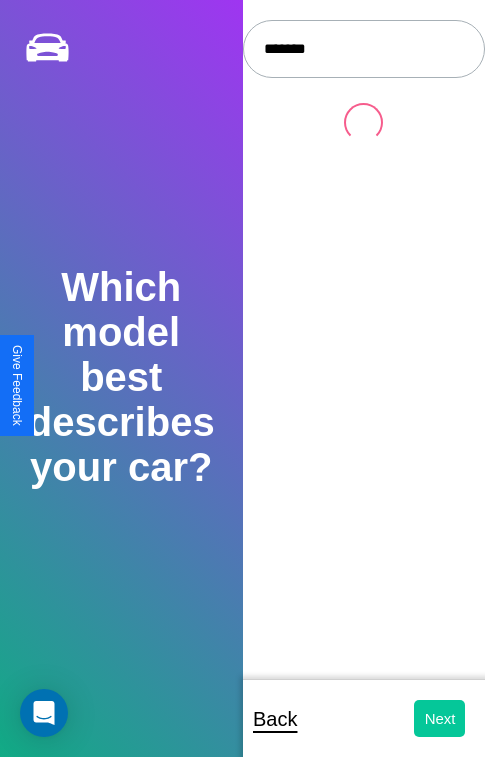 click on "Next" at bounding box center (439, 718) 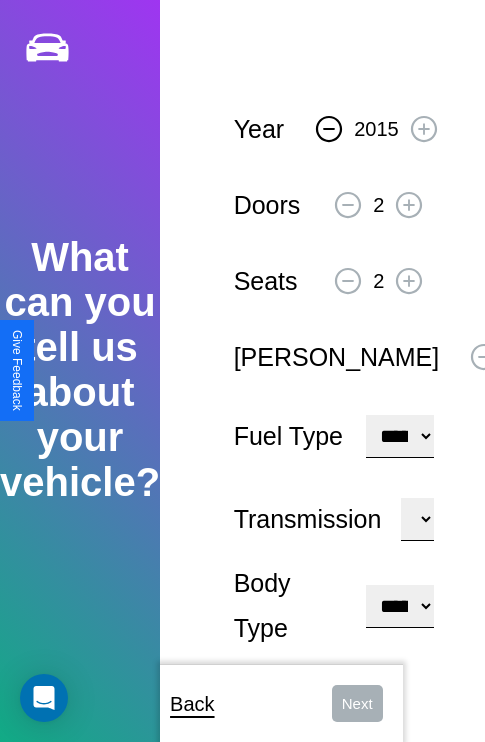 click 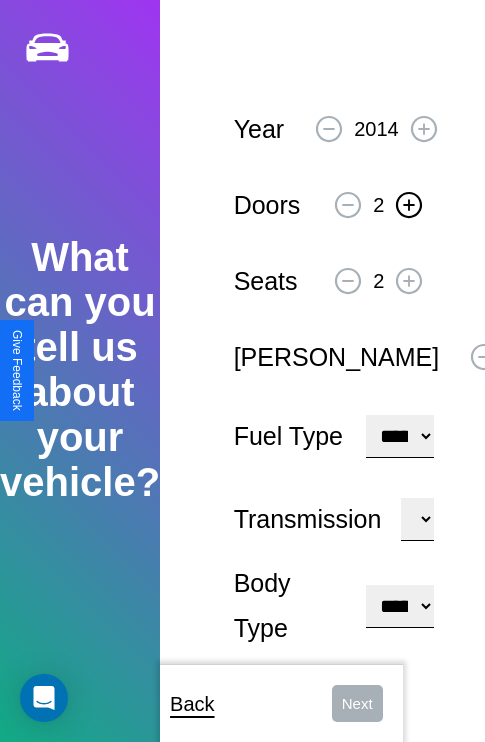 click 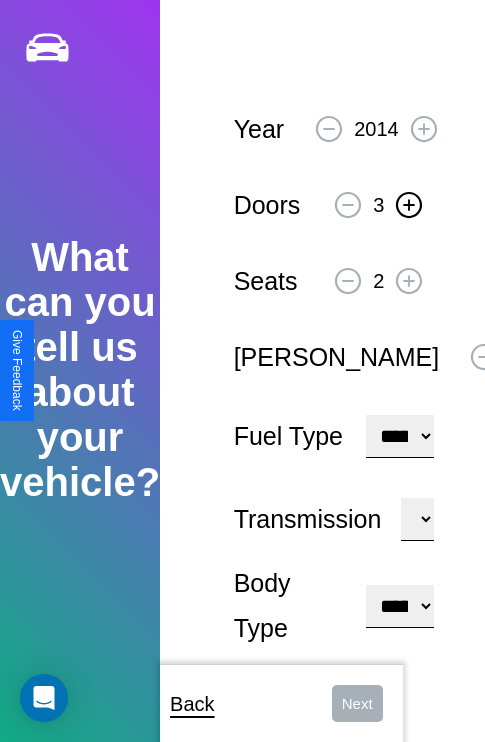 click 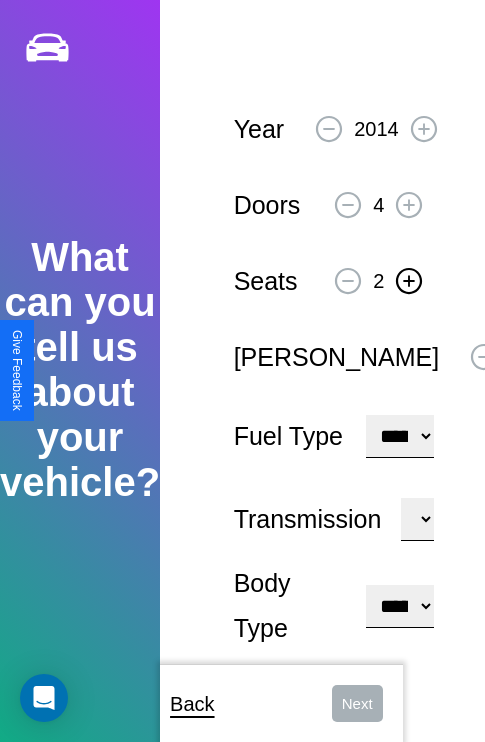 click 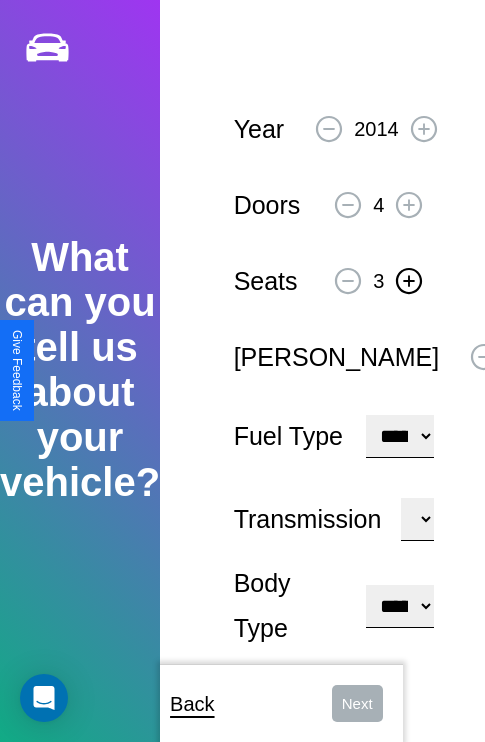 click 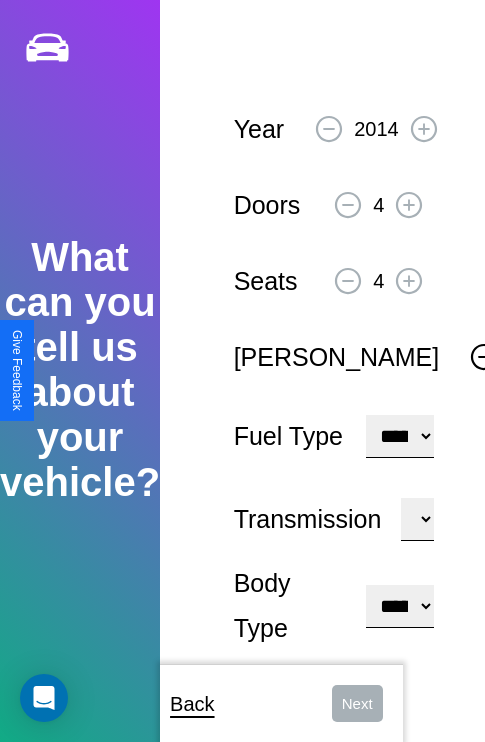 click 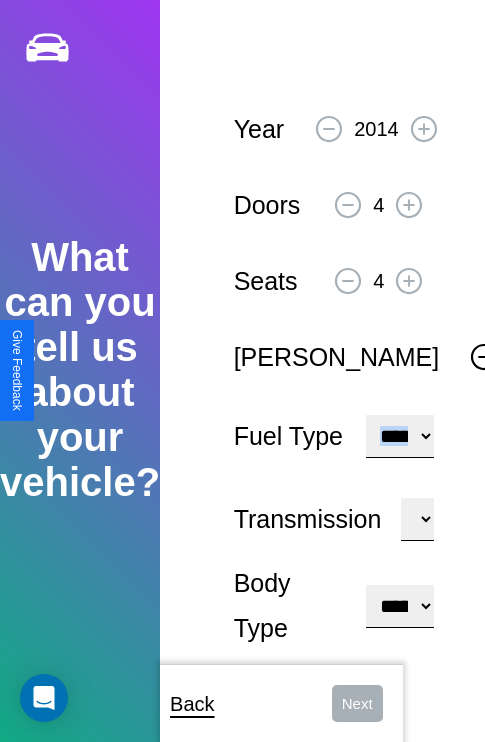 click on "**********" at bounding box center [400, 436] 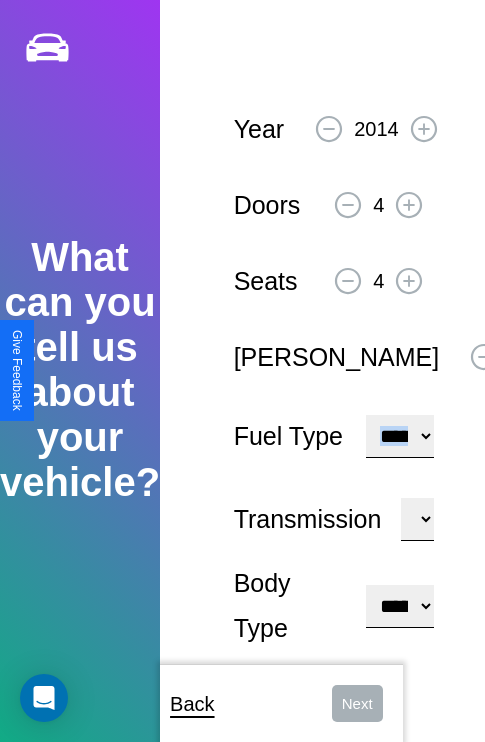 select on "********" 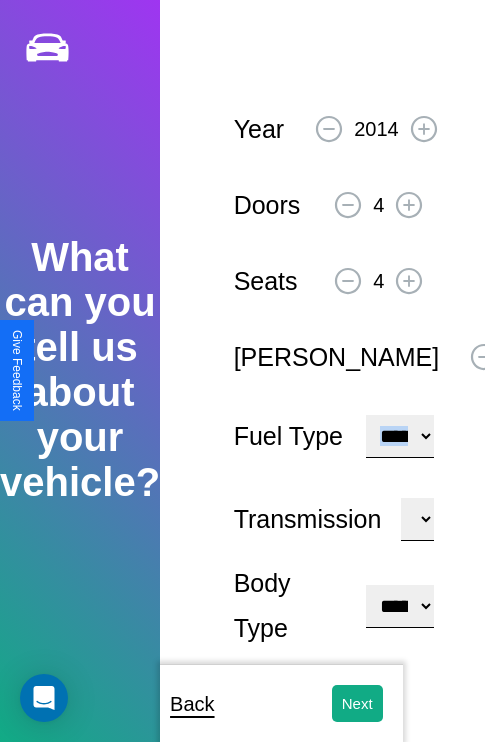 click on "**********" at bounding box center [400, 606] 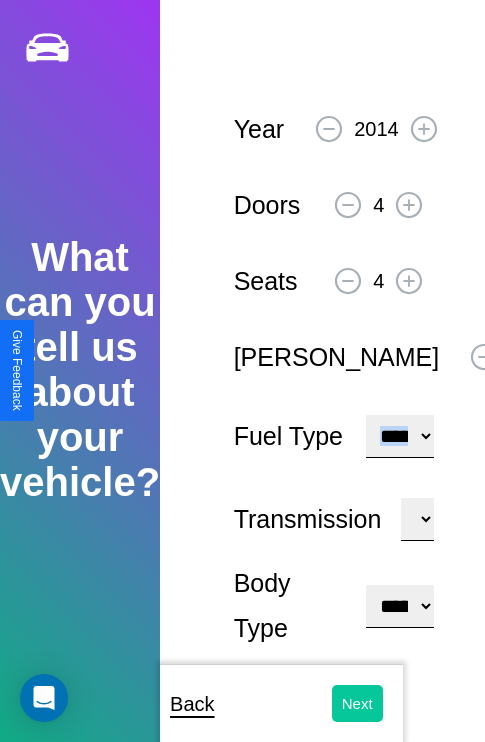 click on "Next" at bounding box center (357, 703) 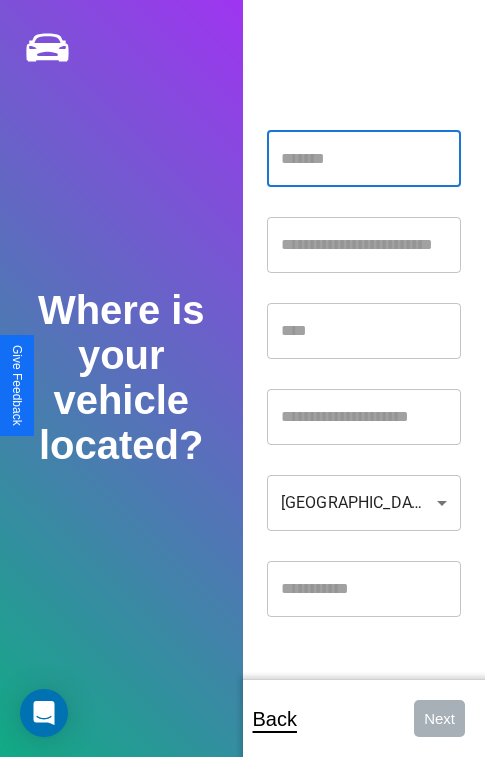 click at bounding box center [364, 159] 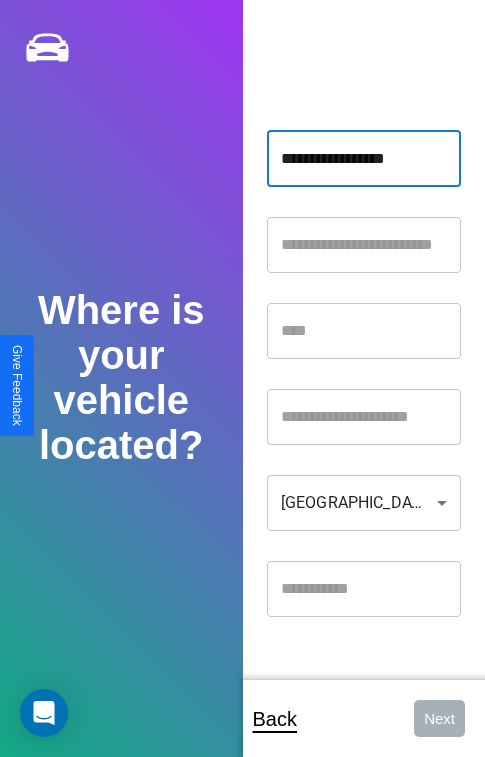 type on "**********" 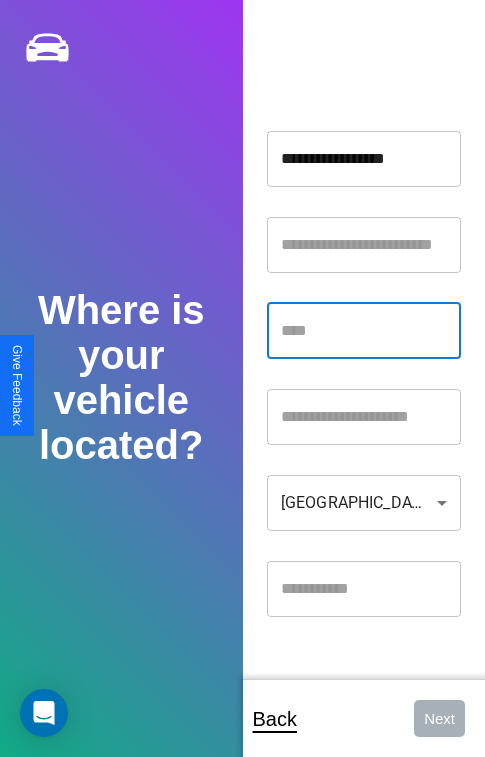 click at bounding box center [364, 331] 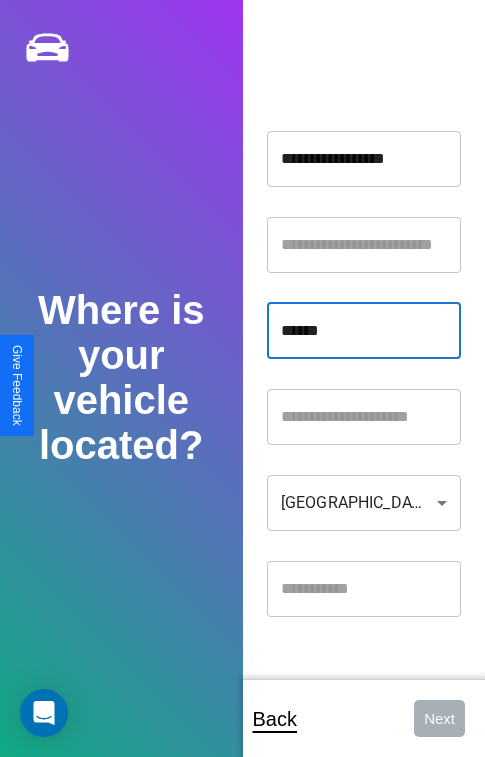 type on "******" 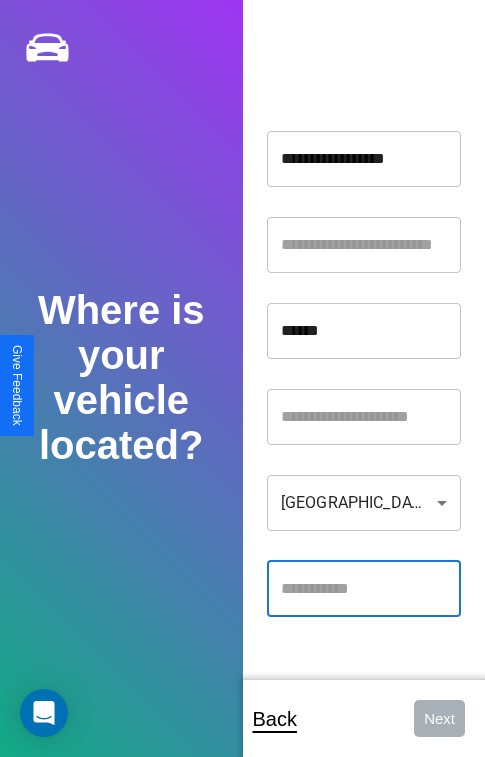 click at bounding box center [364, 589] 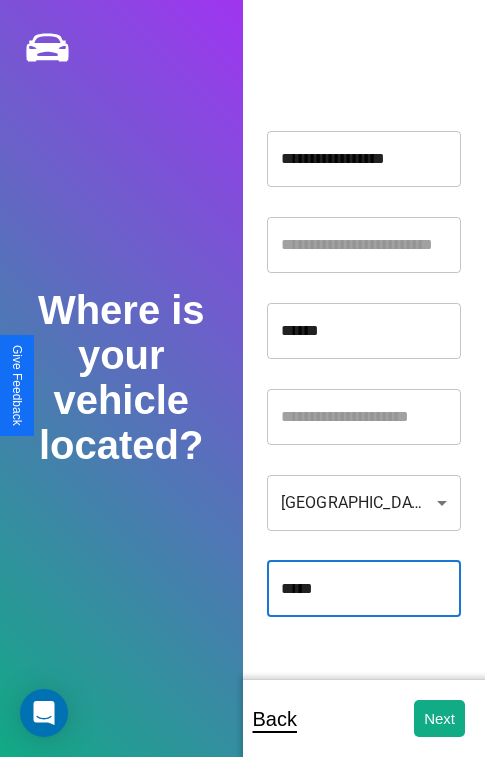 type on "*****" 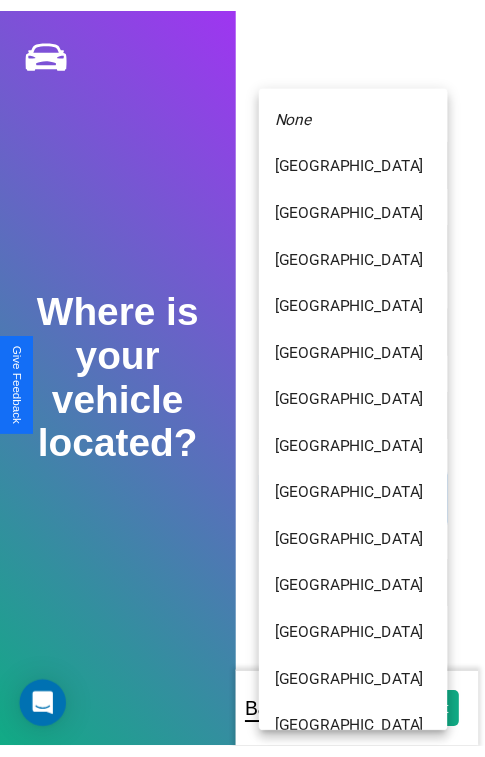 scroll, scrollTop: 459, scrollLeft: 0, axis: vertical 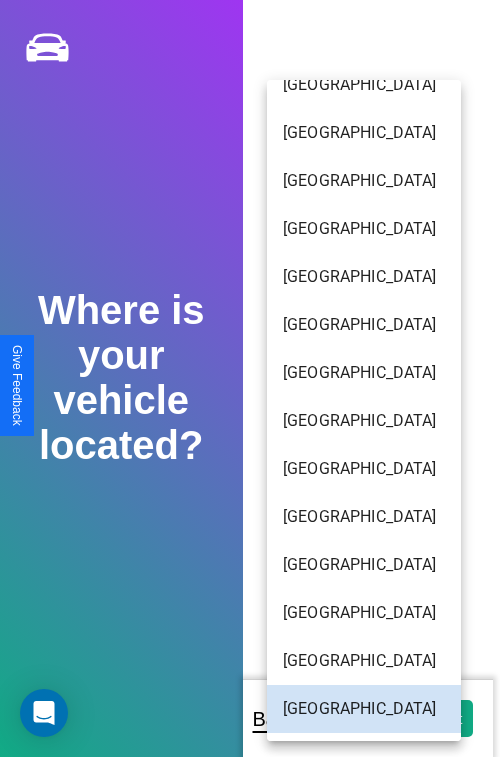 click on "[GEOGRAPHIC_DATA]" at bounding box center [364, 181] 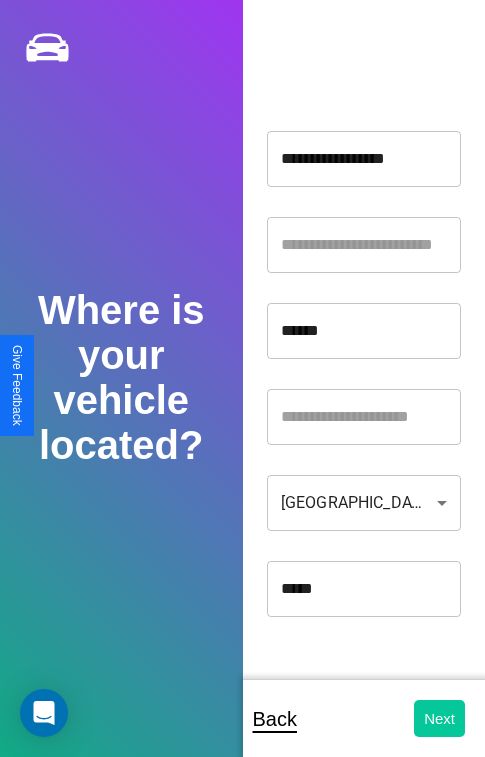 click on "Next" at bounding box center (439, 718) 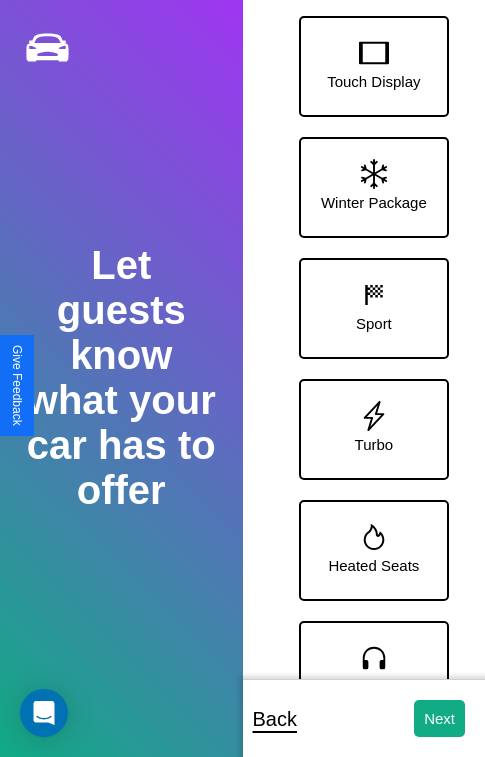 scroll, scrollTop: 249, scrollLeft: 0, axis: vertical 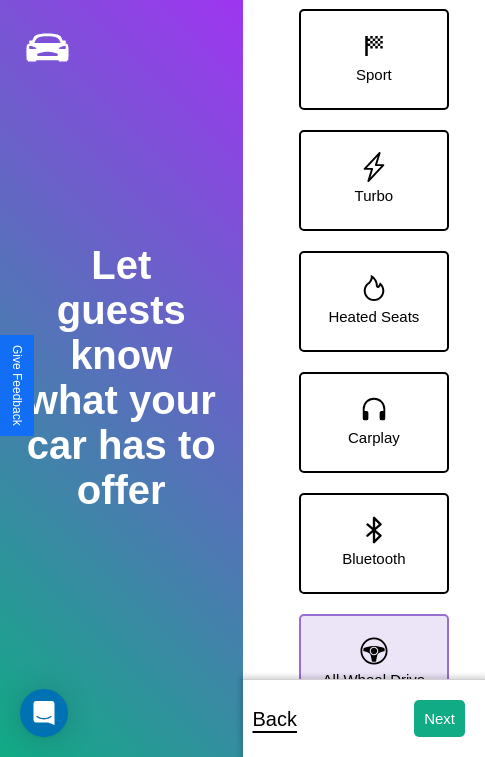 click 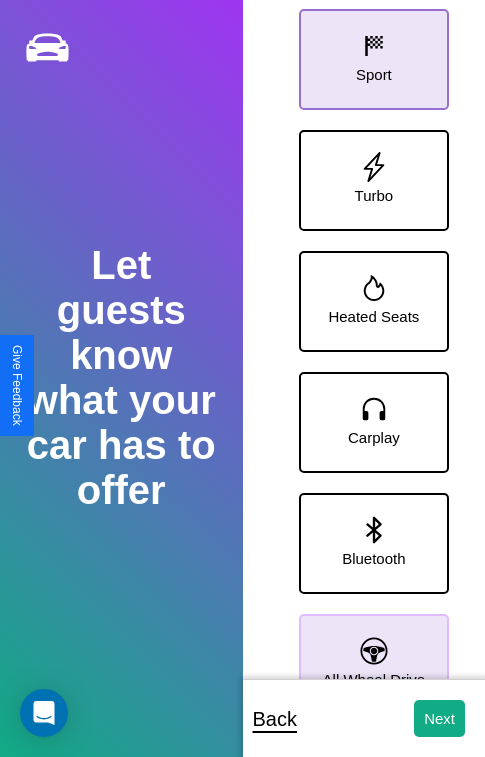 click 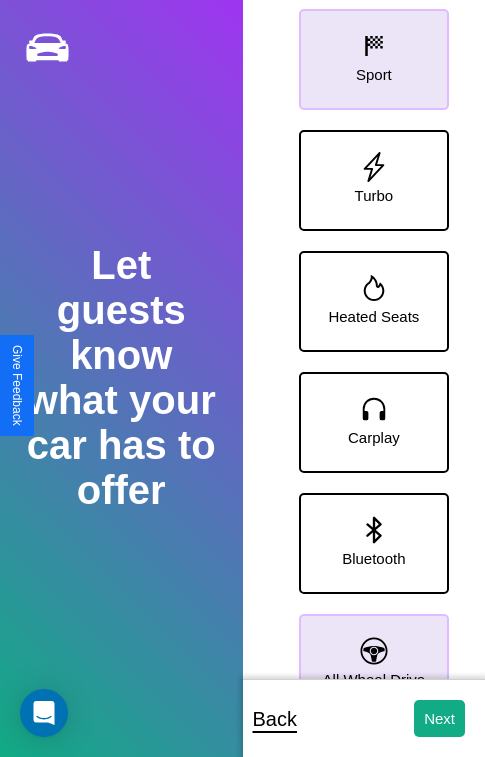 click 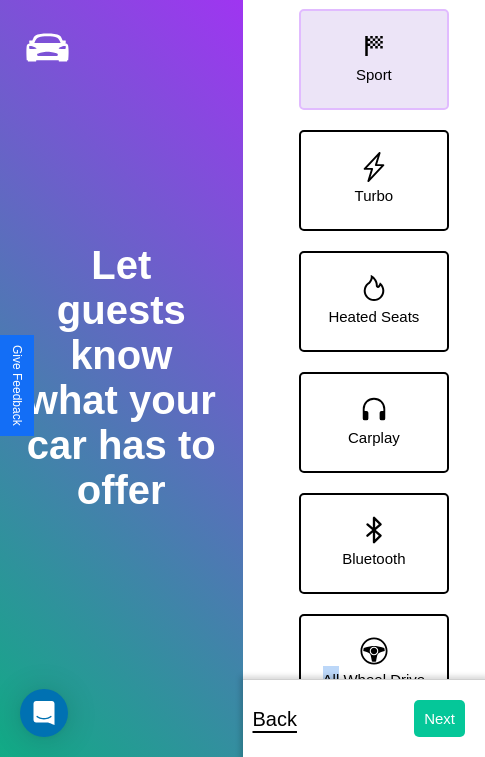 click on "Next" at bounding box center [439, 718] 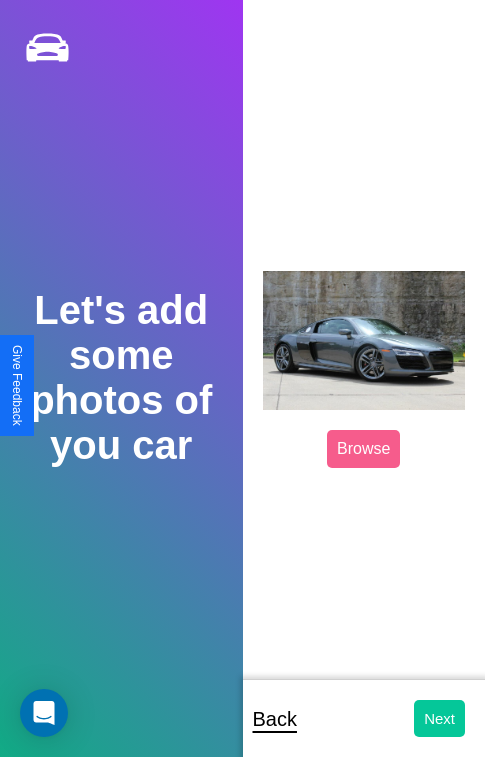 click on "Next" at bounding box center (439, 718) 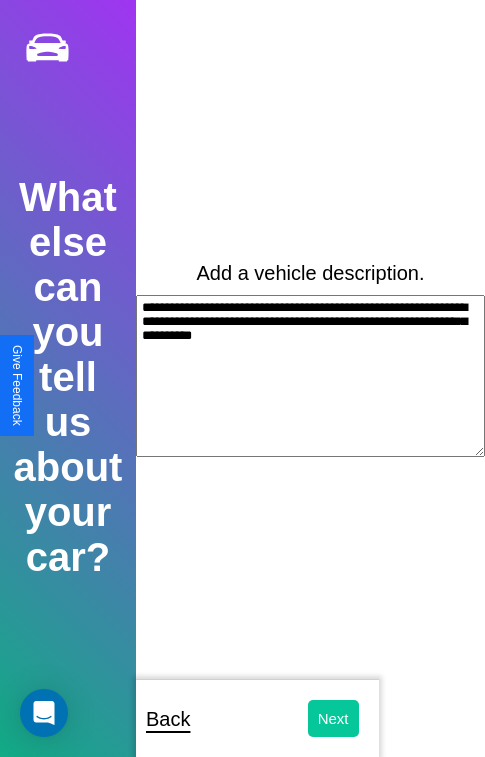 type on "**********" 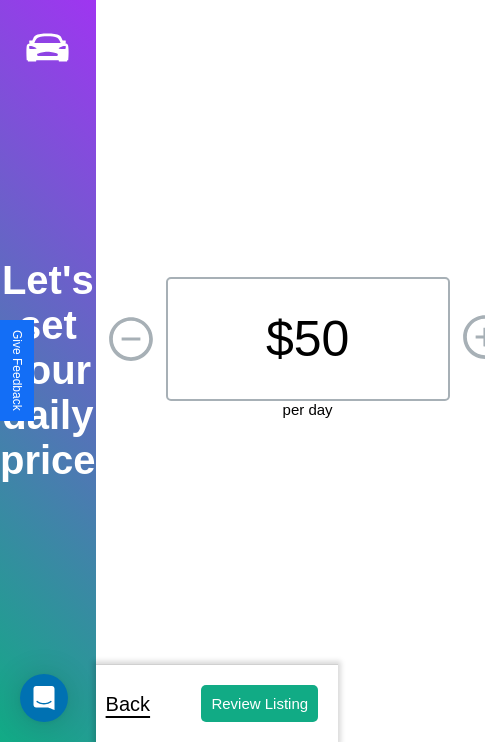 click on "$ 50" at bounding box center [308, 339] 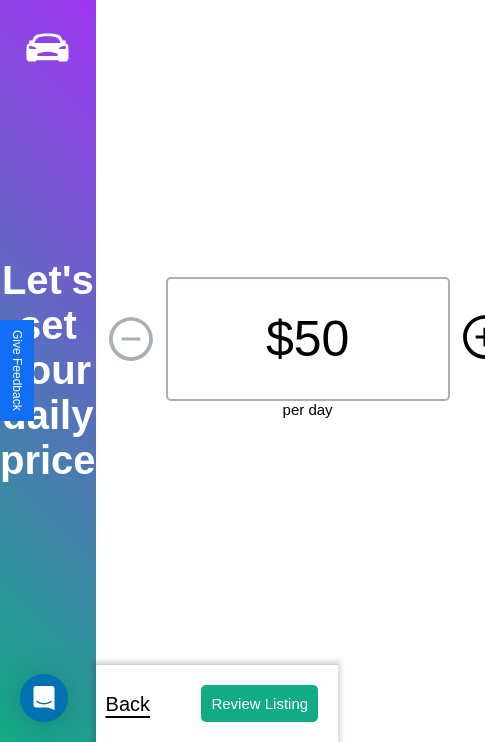 click 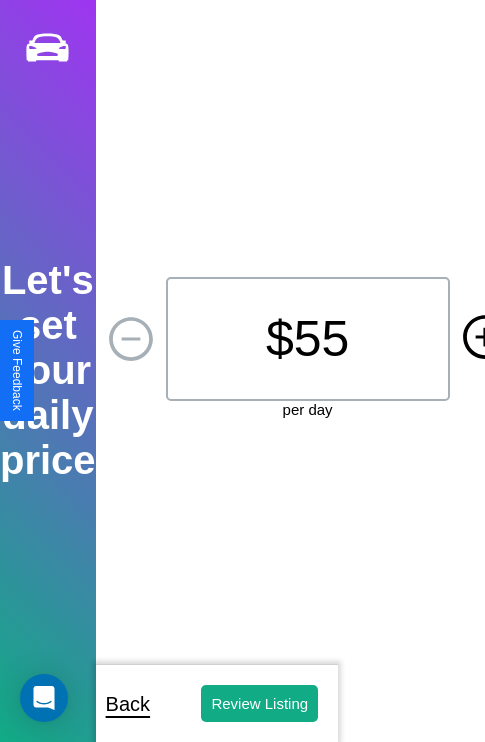 click 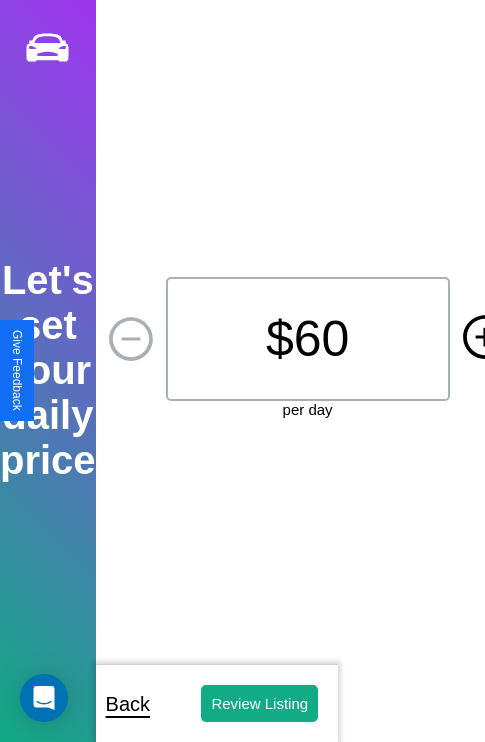 click 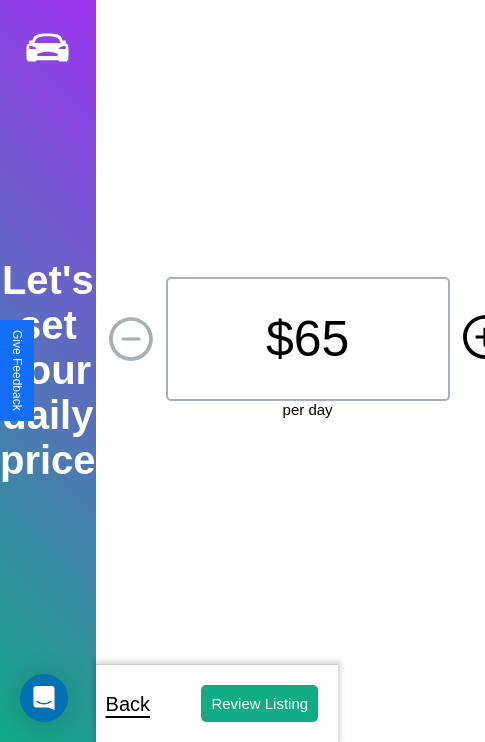 click 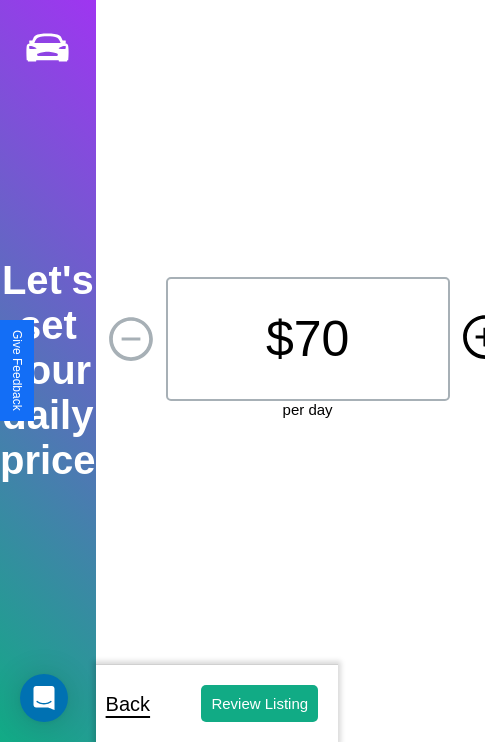 click 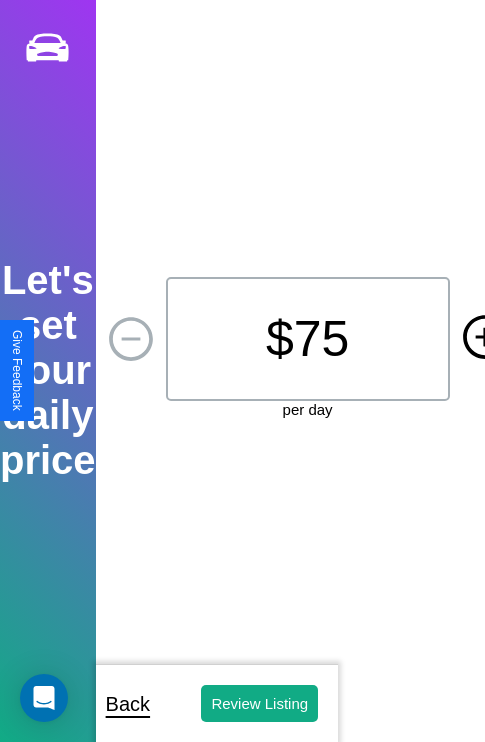click 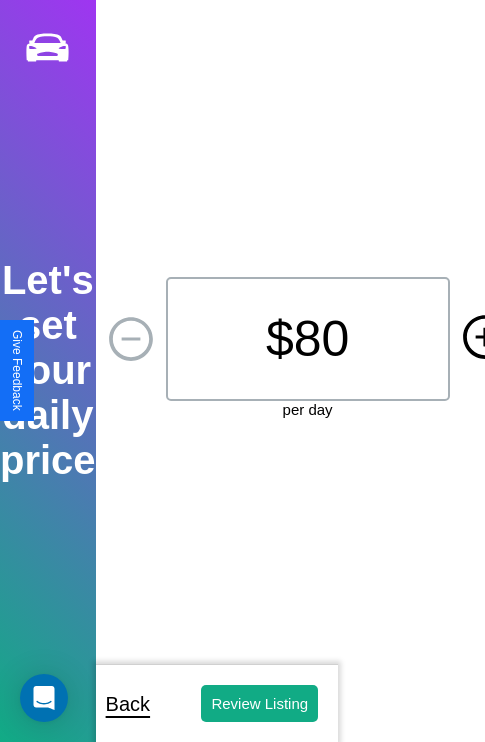 click 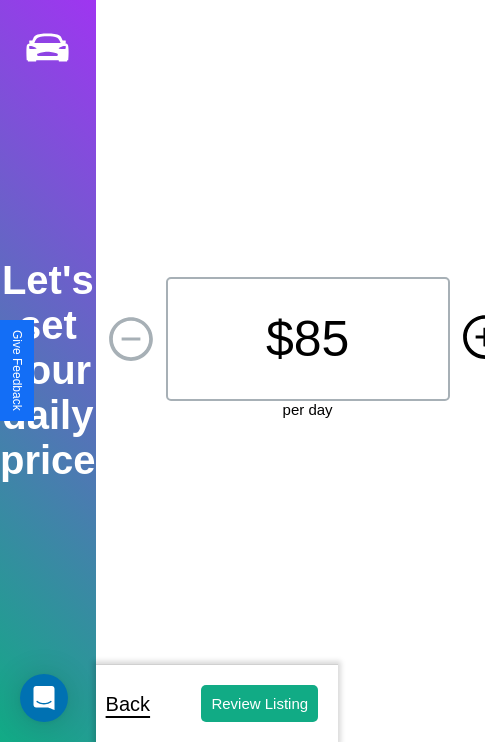 click 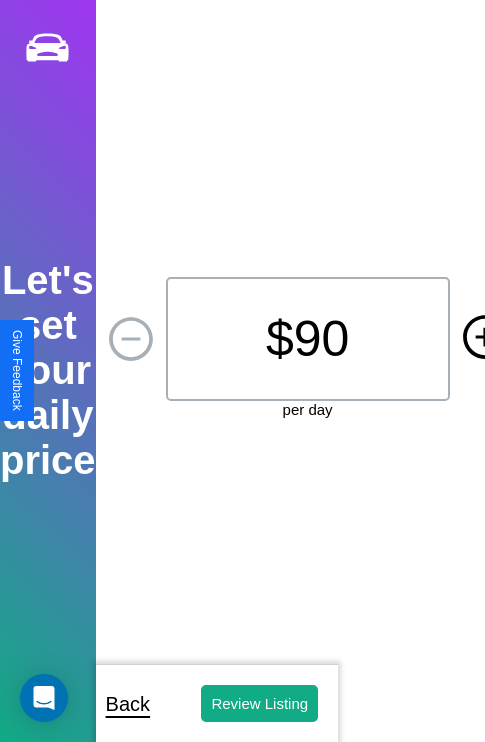 click 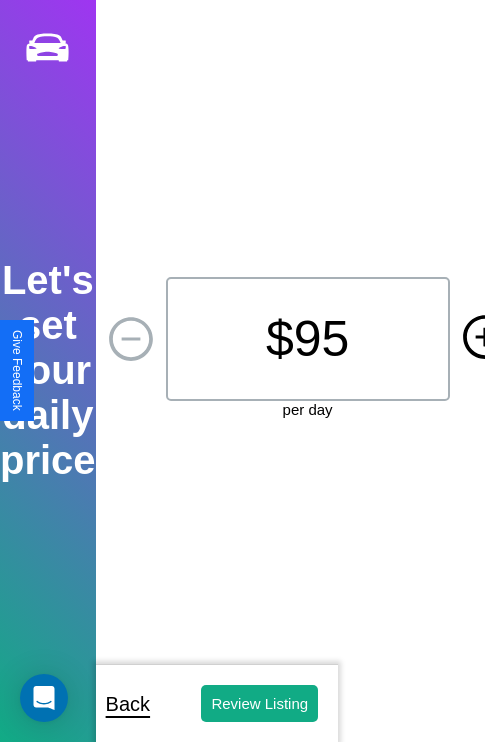 click 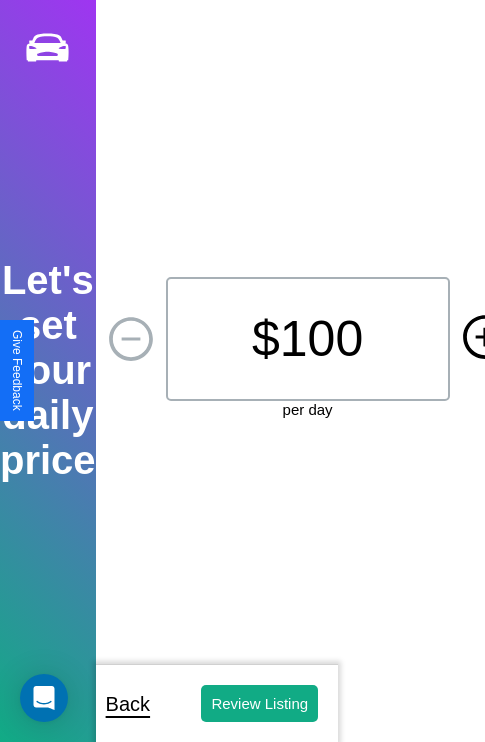 click 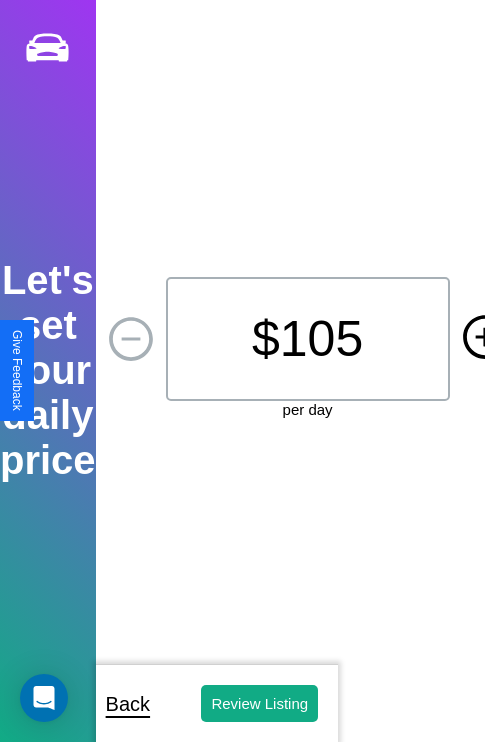click 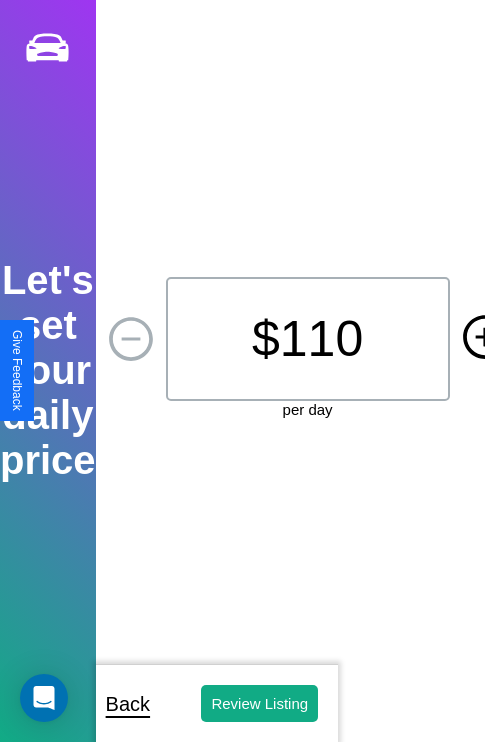 click 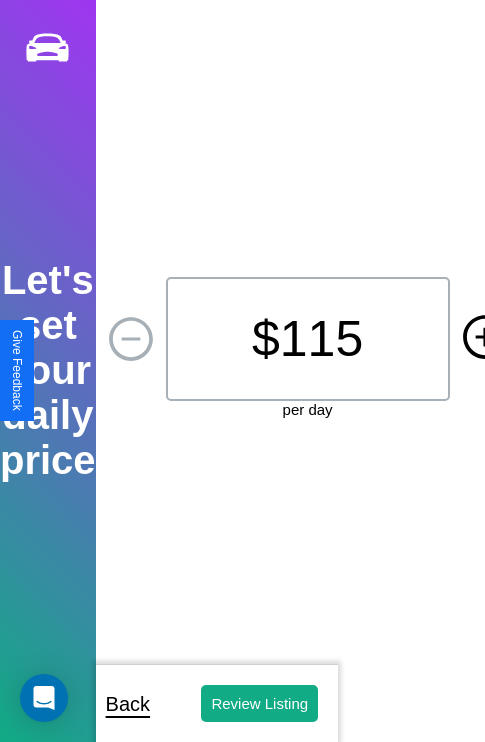 click 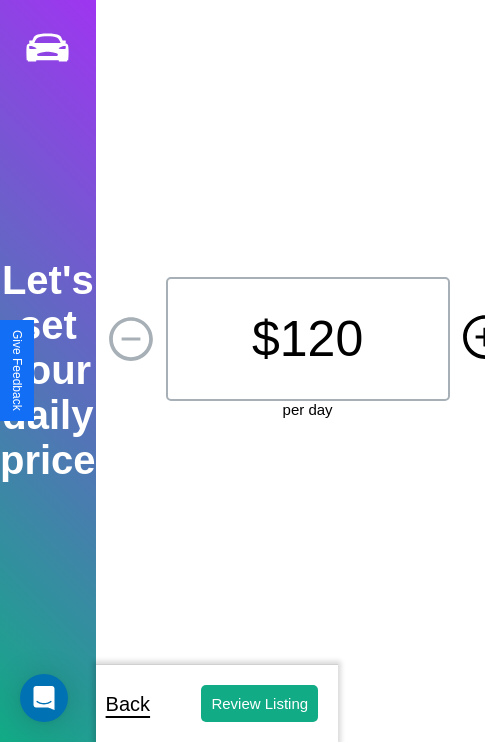 click 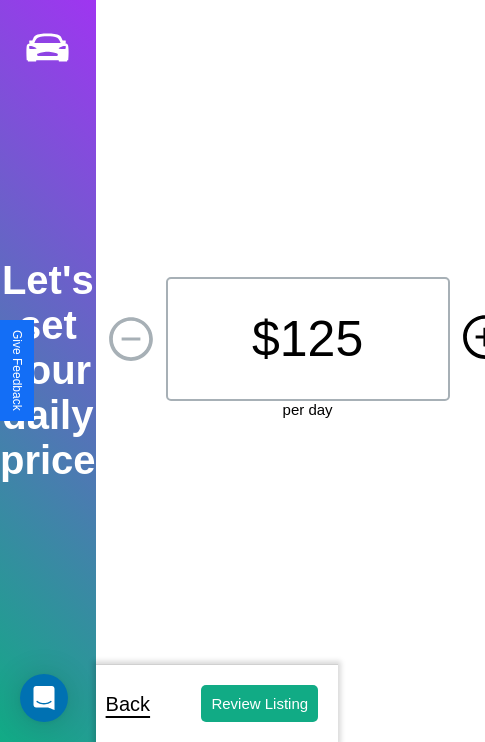 click 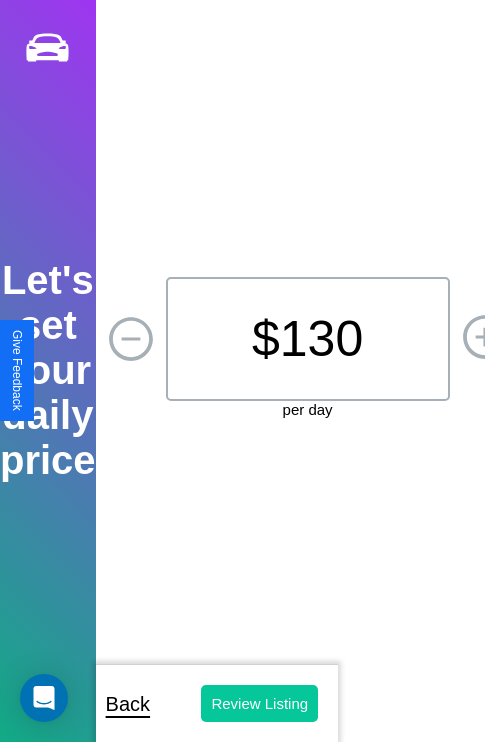 click on "Review Listing" at bounding box center [259, 703] 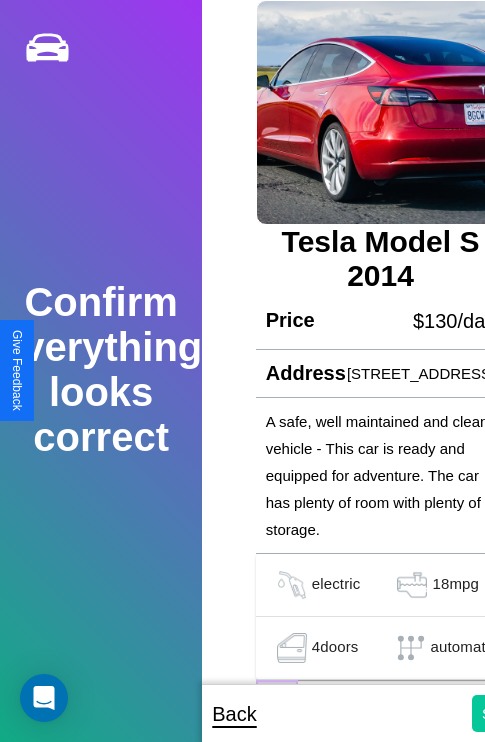 click on "Submit" at bounding box center (505, 713) 